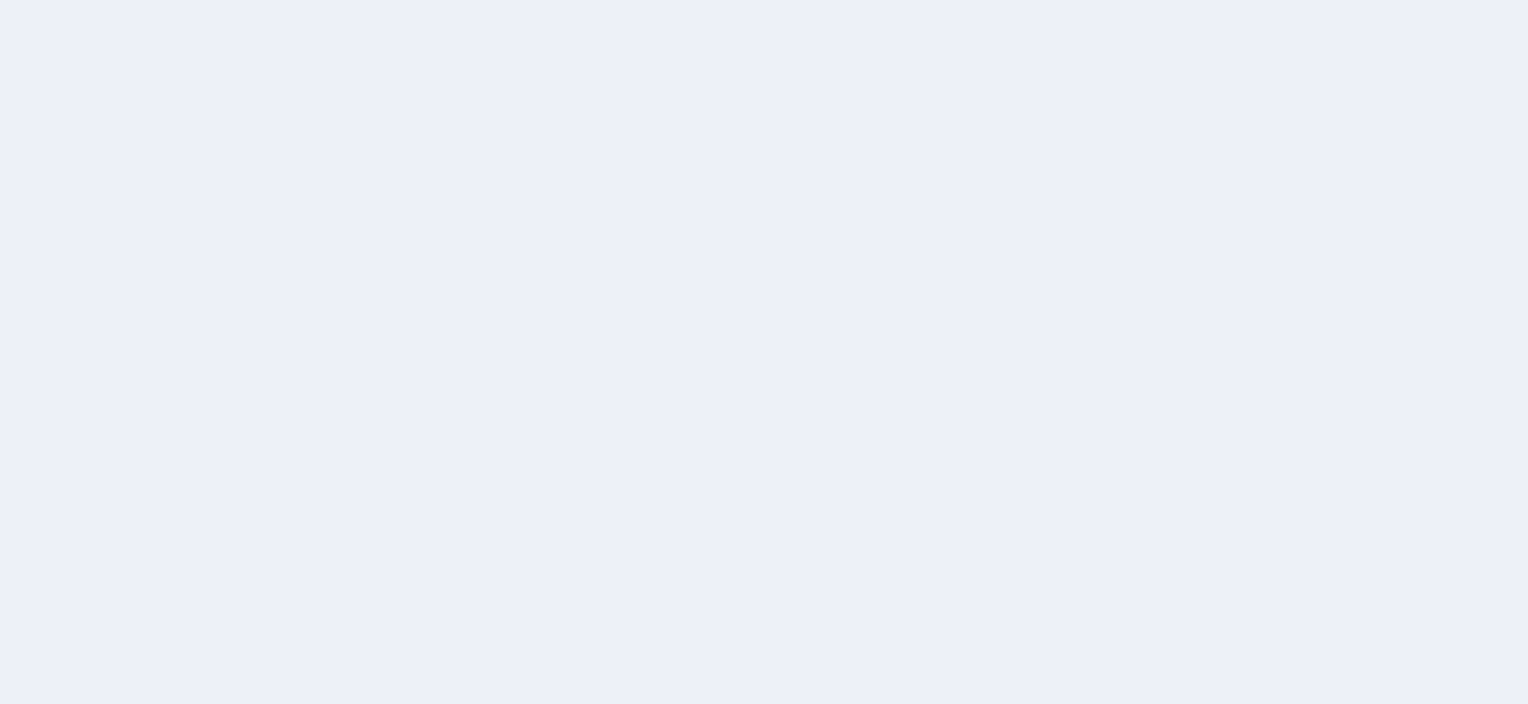 scroll, scrollTop: 0, scrollLeft: 0, axis: both 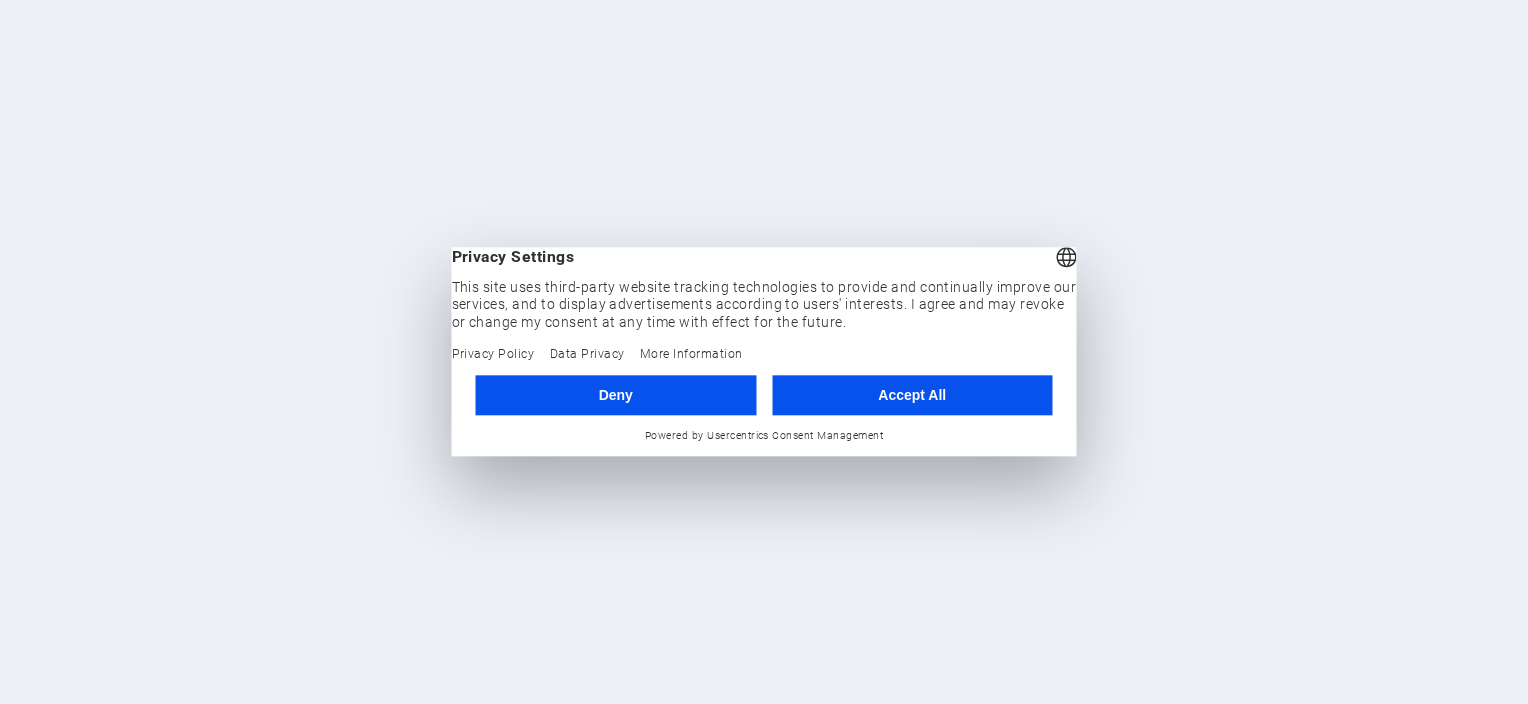 click on "Accept All" at bounding box center (912, 395) 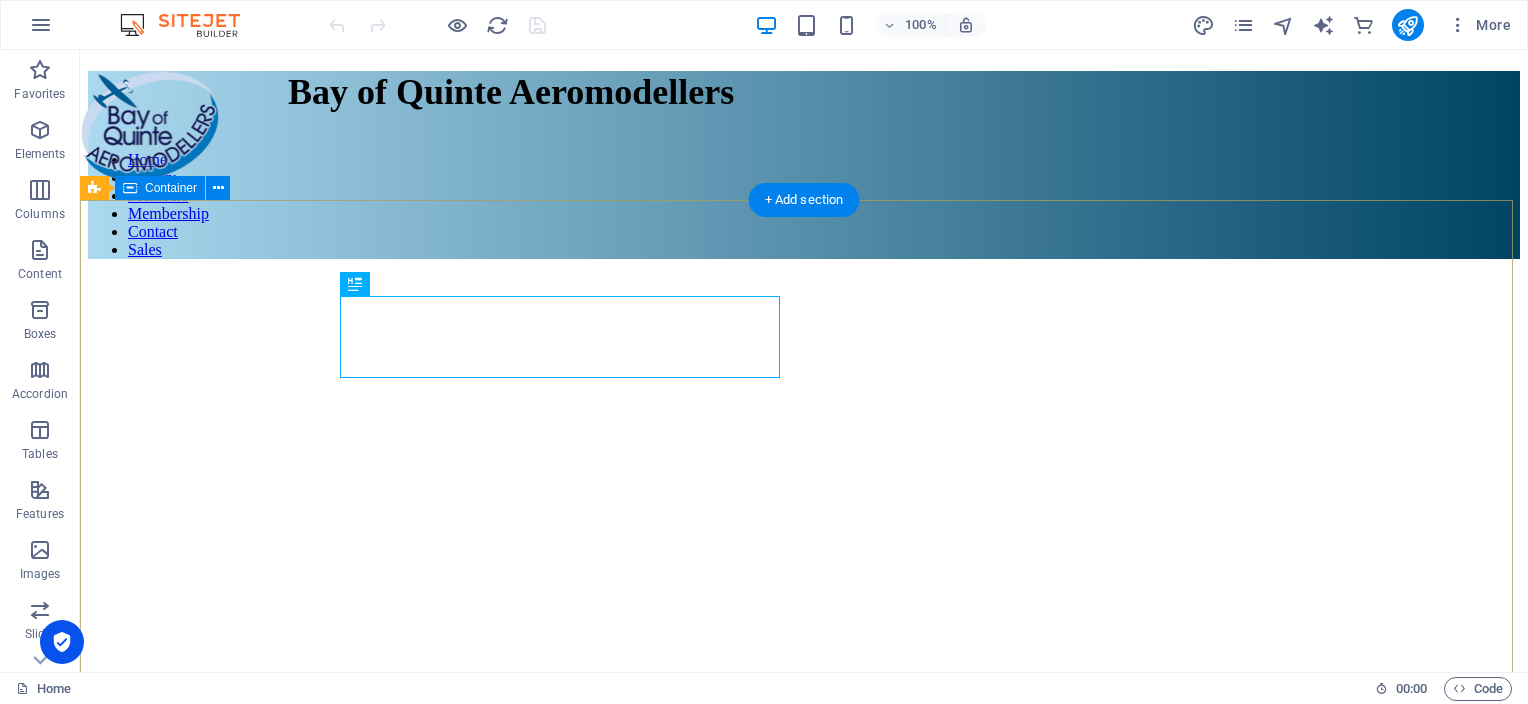 scroll, scrollTop: 0, scrollLeft: 0, axis: both 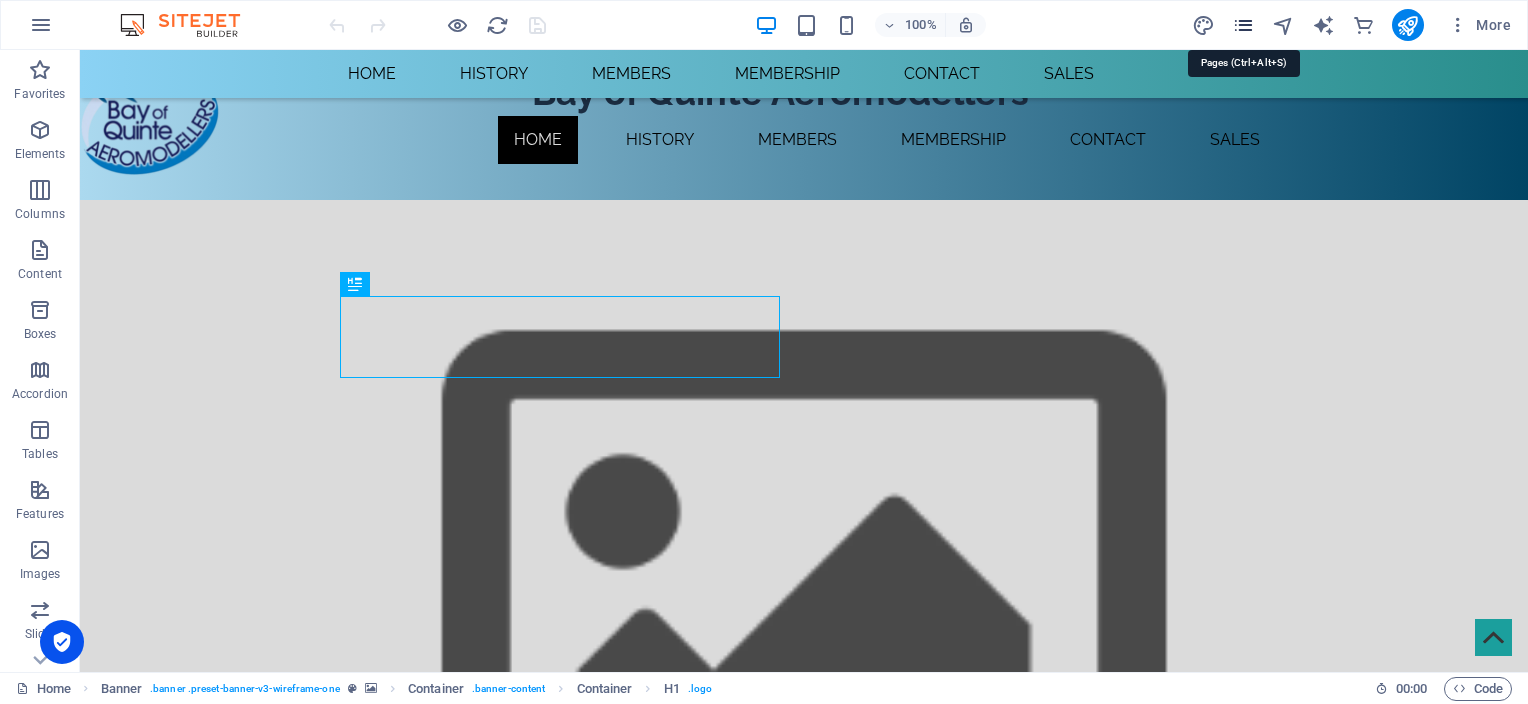 click at bounding box center [1243, 25] 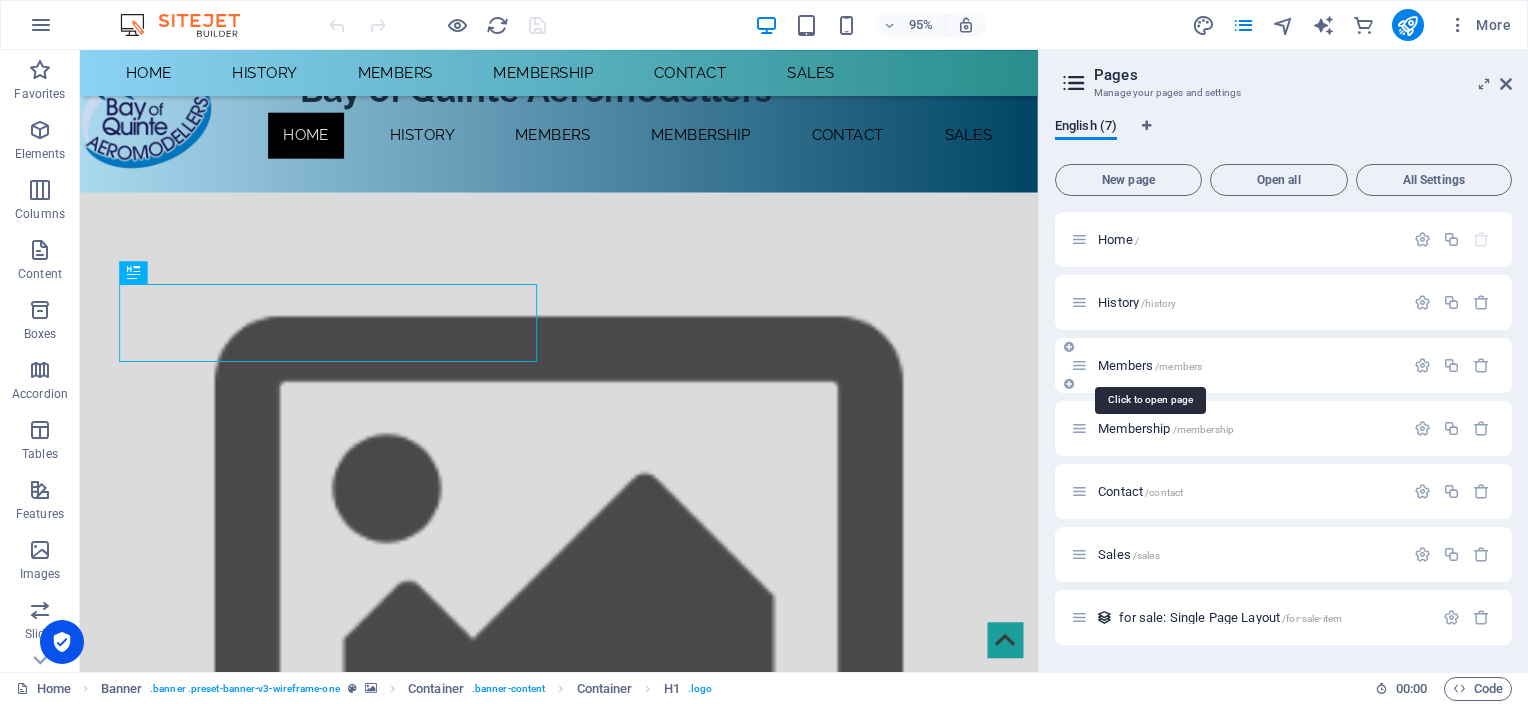 click on "Members /members" at bounding box center [1150, 365] 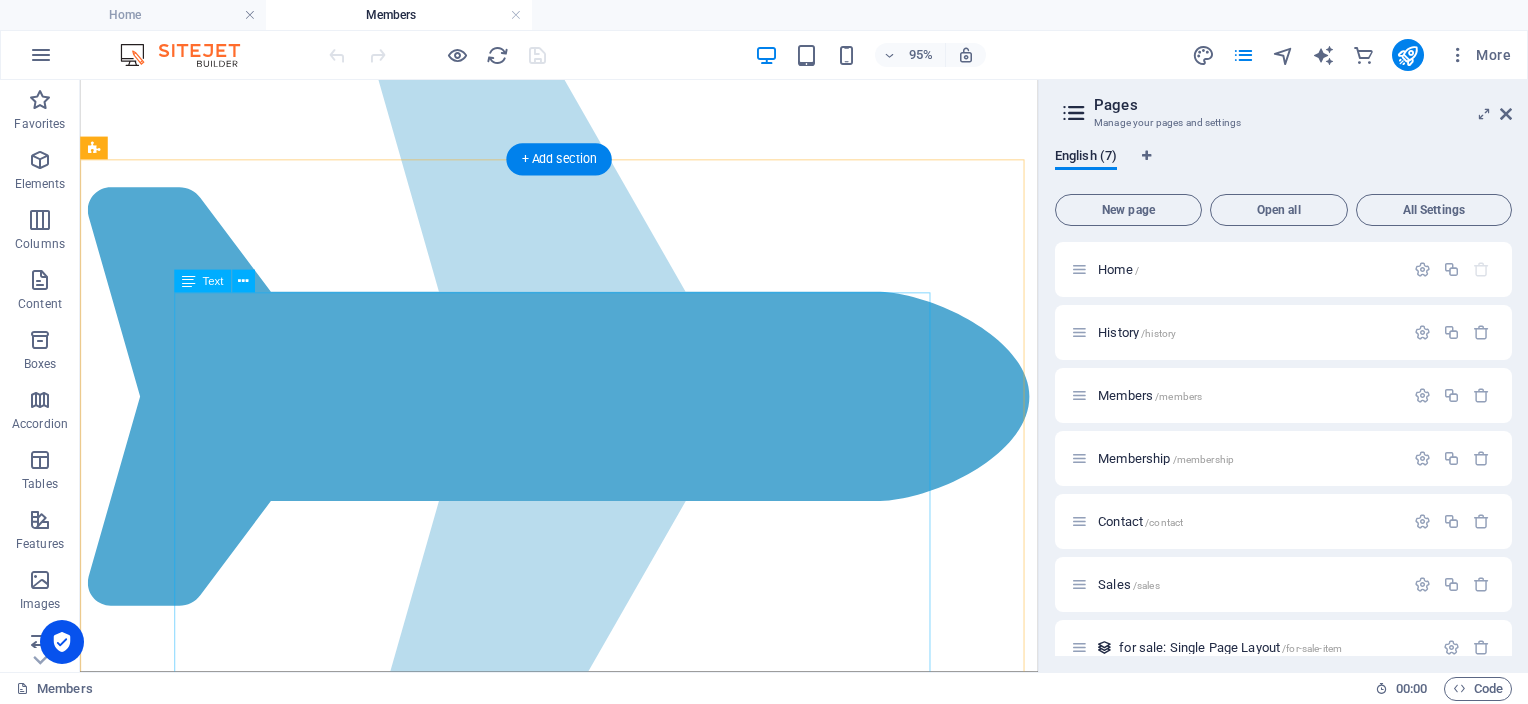 scroll, scrollTop: 666, scrollLeft: 0, axis: vertical 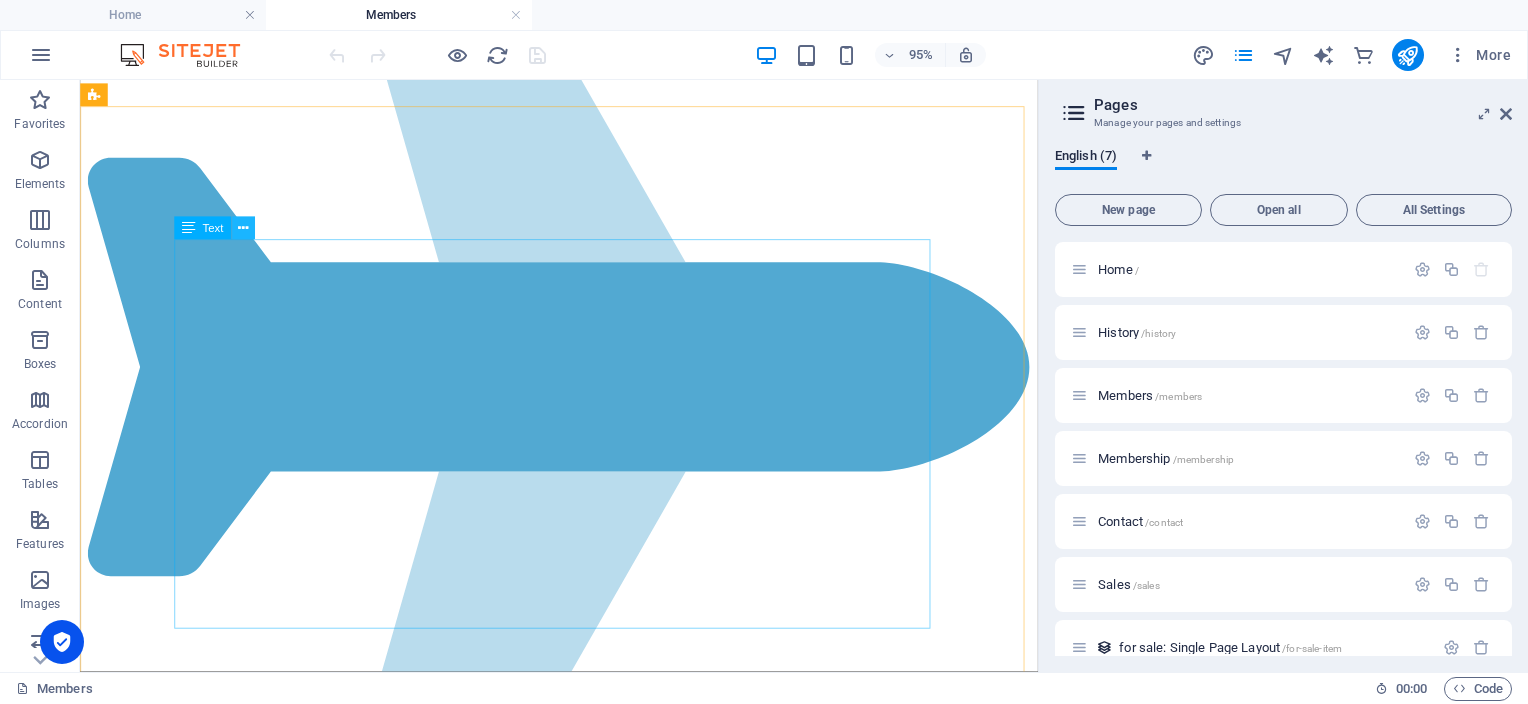 click at bounding box center [243, 228] 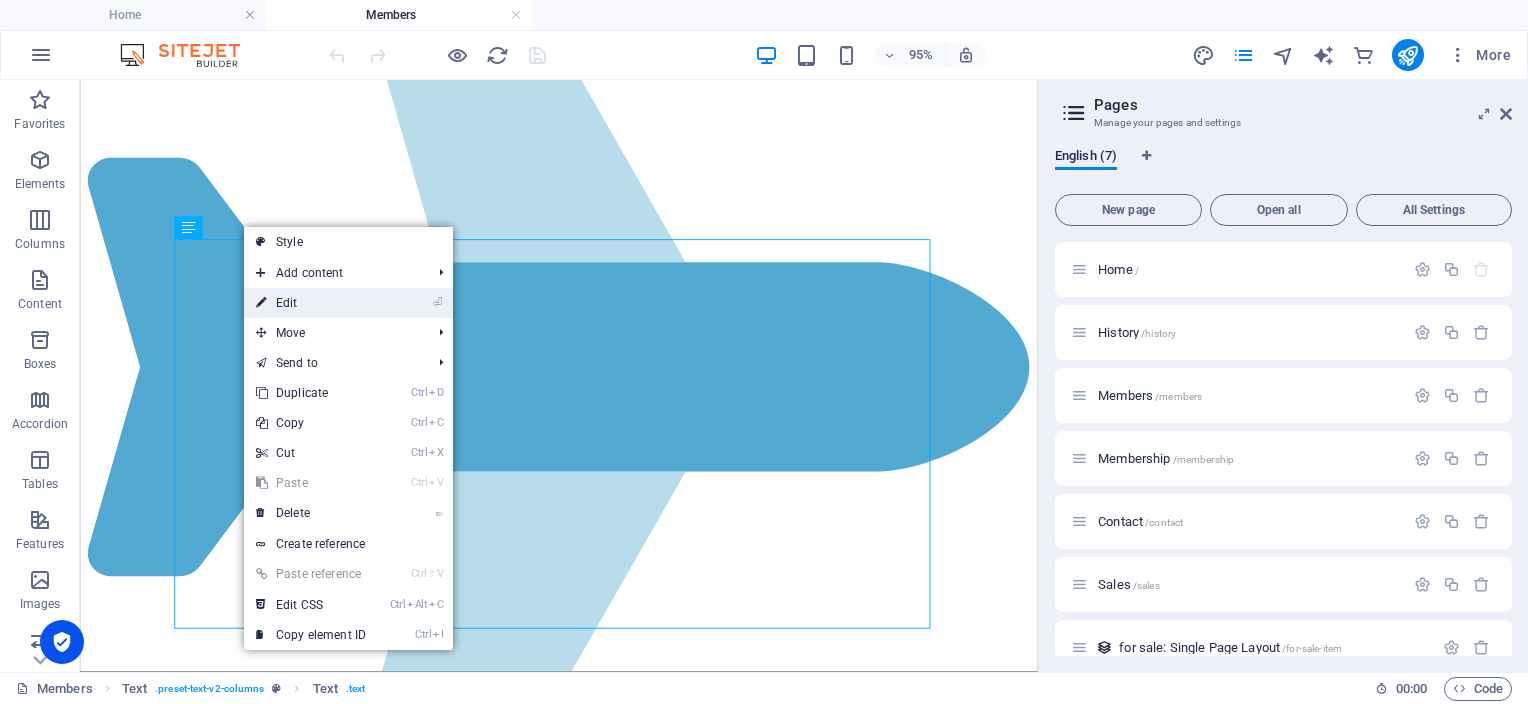 click on "⏎  Edit" at bounding box center [311, 303] 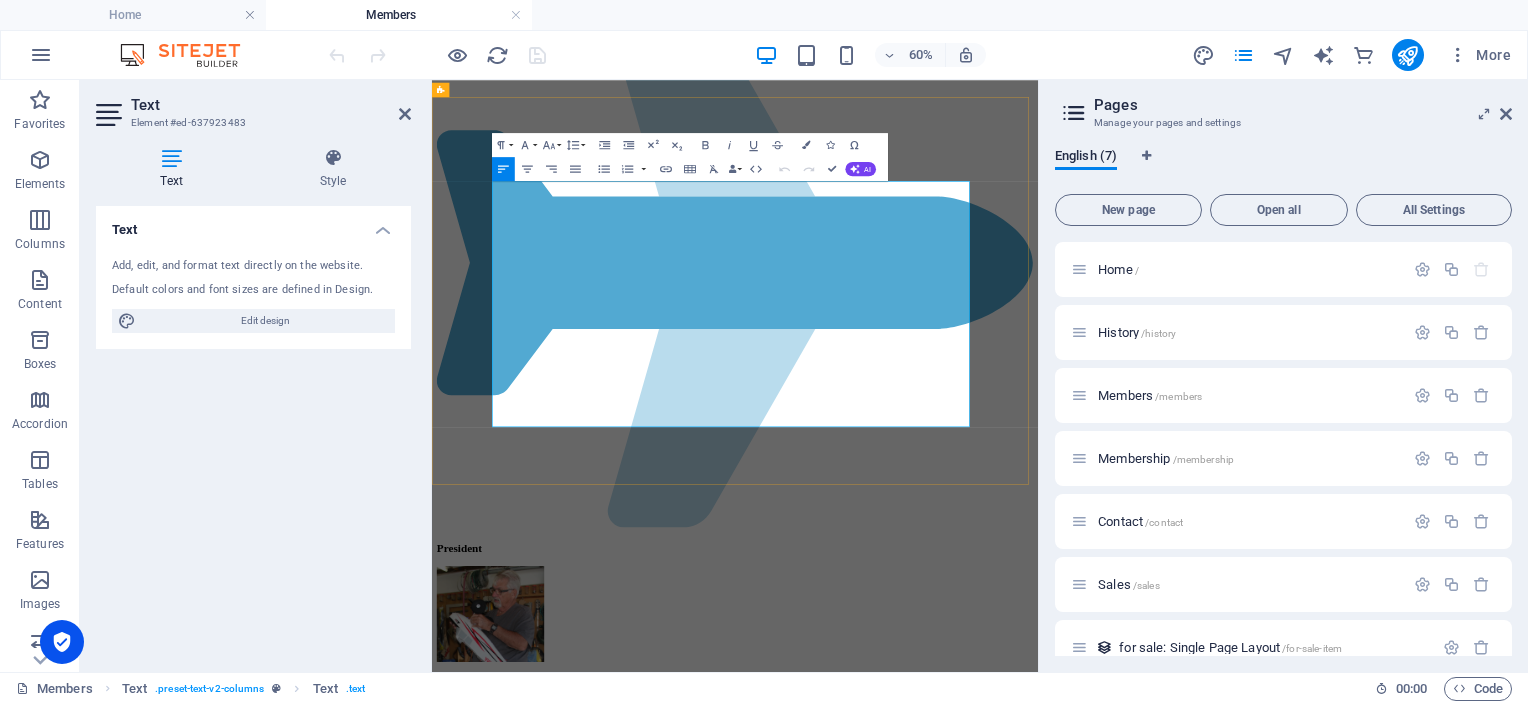 click on "[PERSON_NAME]" at bounding box center (957, 6472) 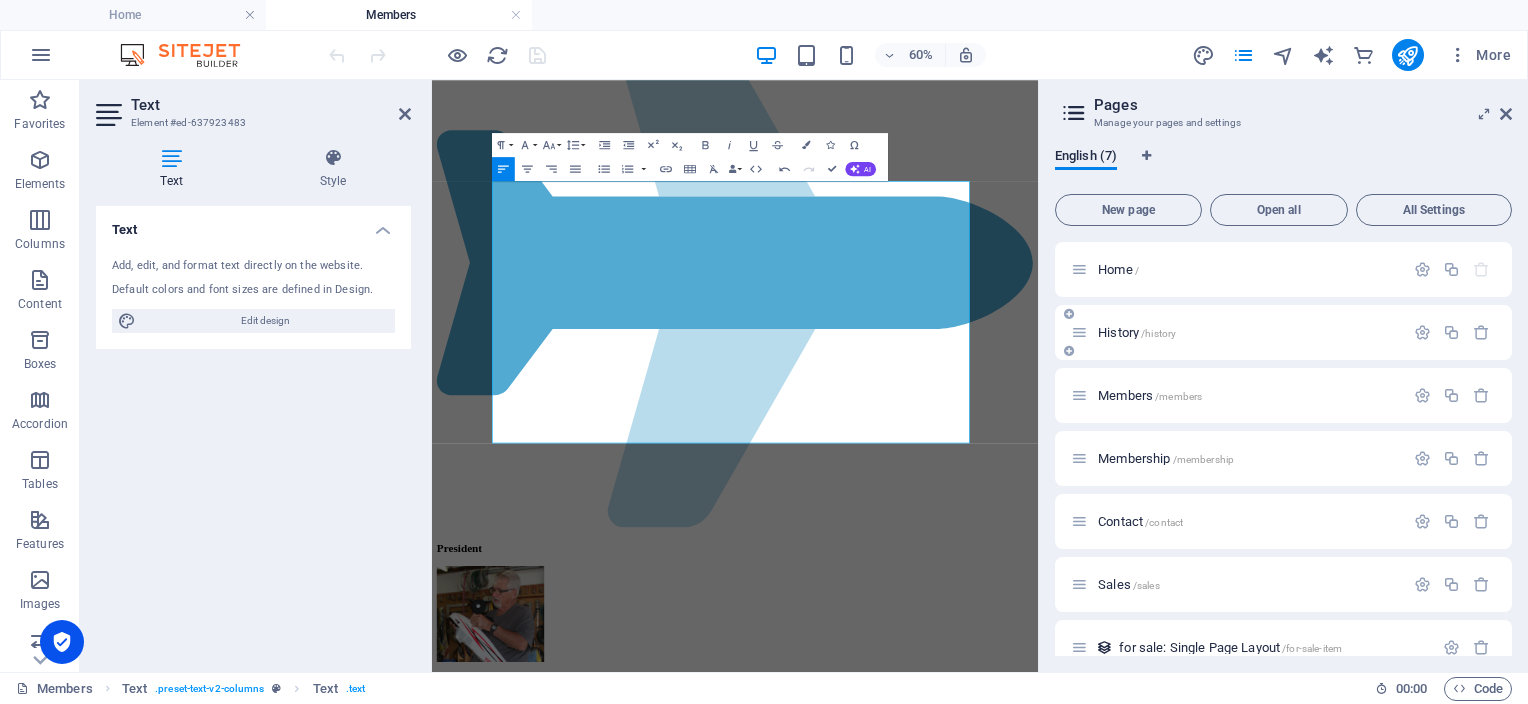 type 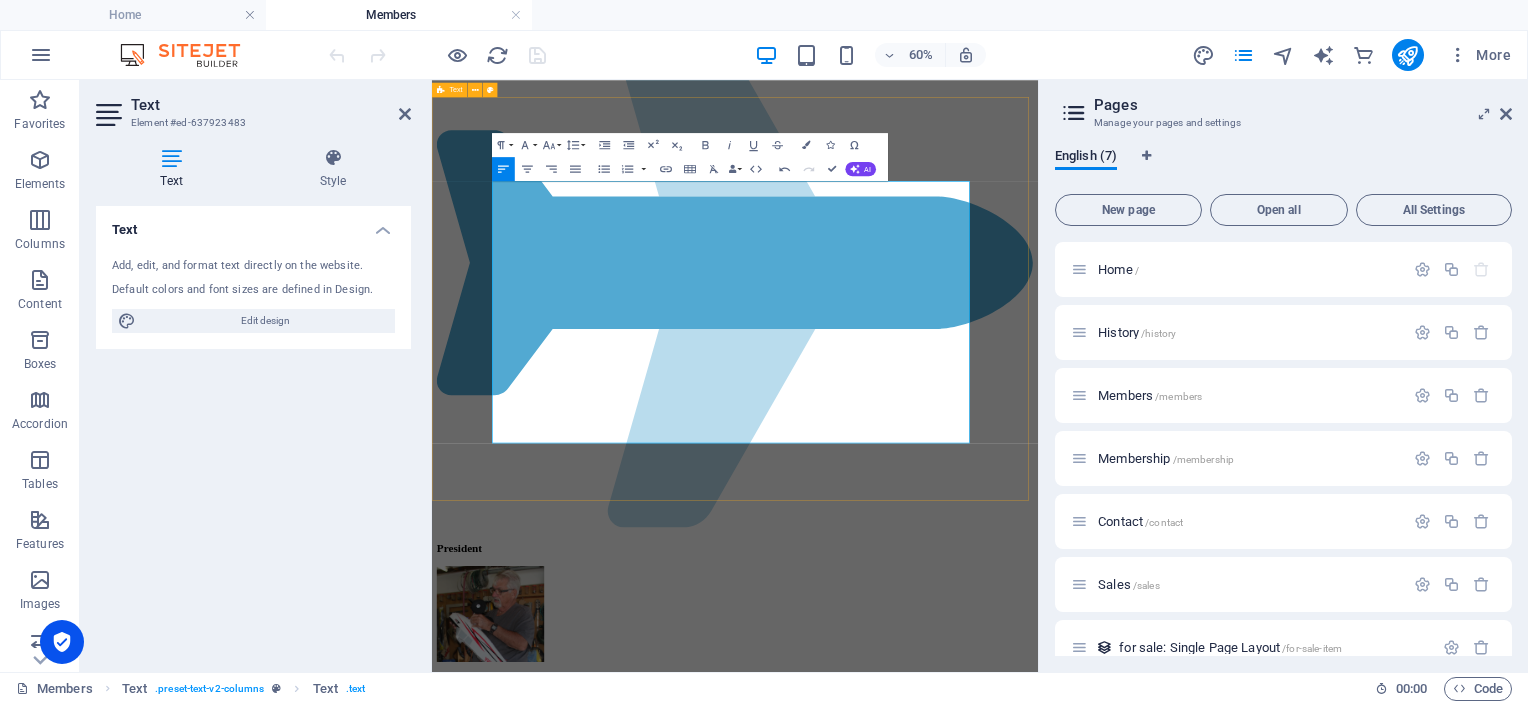 click on "Club Members [PERSON_NAME] [PERSON_NAME] [PERSON_NAME] [PERSON_NAME] [PERSON_NAME] [PERSON_NAME] [PERSON_NAME] [PERSON_NAME] [PERSON_NAME] [PERSON_NAME] [PERSON_NAME] [PERSON_NAME] [PERSON_NAME] [PERSON_NAME]   [PERSON_NAME] [PERSON_NAME] [PERSON_NAME] [PERSON_NAME] [PERSON_NAME] [PERSON_NAME] [PERSON_NAME] [PERSON_NAME] [PERSON_NAME] [PERSON_NAME] [PERSON_NAME] [PERSON_NAME] [PERSON_NAME] [PERSON_NAME] [PERSON_NAME] [PERSON_NAME] [PERSON_NAME] [PERSON_NAME] [PERSON_NAME] [PERSON_NAME] [PERSON_NAME] [PERSON_NAME] [PERSON_NAME] [PERSON_NAME] [PERSON_NAME] [PERSON_NAME] [PERSON_NAME] [PERSON_NAME] [PERSON_NAME]" at bounding box center [937, 5589] 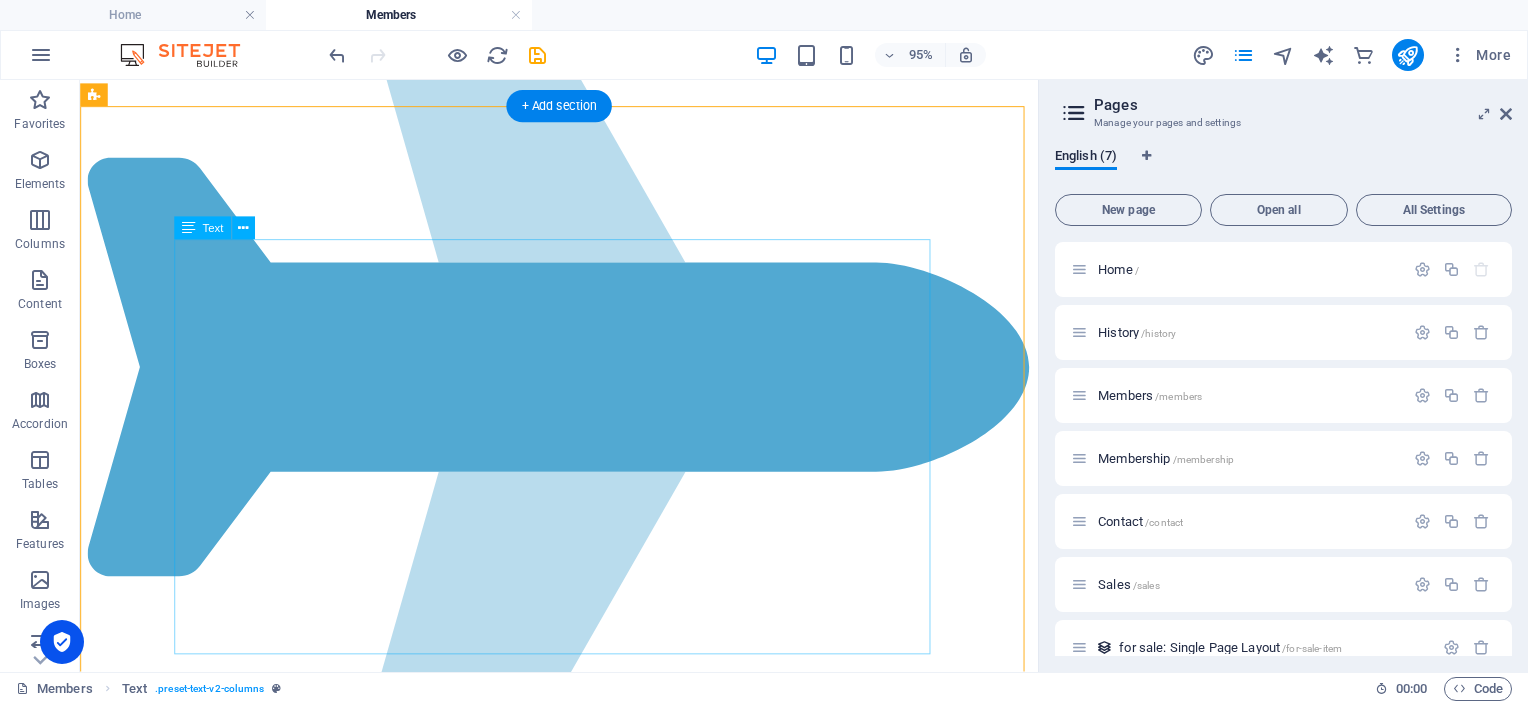 click on "[PERSON_NAME] [PERSON_NAME] [PERSON_NAME] [PERSON_NAME] [PERSON_NAME] [PERSON_NAME] [PERSON_NAME] [PERSON_NAME] [PERSON_NAME] Chesco [PERSON_NAME] [PERSON_NAME] [PERSON_NAME] [PERSON_NAME] [PERSON_NAME]   [PERSON_NAME] [PERSON_NAME] [PERSON_NAME] [PERSON_NAME] [PERSON_NAME] [PERSON_NAME] [PERSON_NAME] [PERSON_NAME] [PERSON_NAME] [PERSON_NAME] [PERSON_NAME] [PERSON_NAME] [PERSON_NAME] [PERSON_NAME] [PERSON_NAME] [PERSON_NAME] [PERSON_NAME] [PERSON_NAME] [PERSON_NAME] [PERSON_NAME] [PERSON_NAME] [PERSON_NAME] [PERSON_NAME] [PERSON_NAME] [PERSON_NAME] [PERSON_NAME] [PERSON_NAME] [PERSON_NAME] [PERSON_NAME]" at bounding box center (584, 5605) 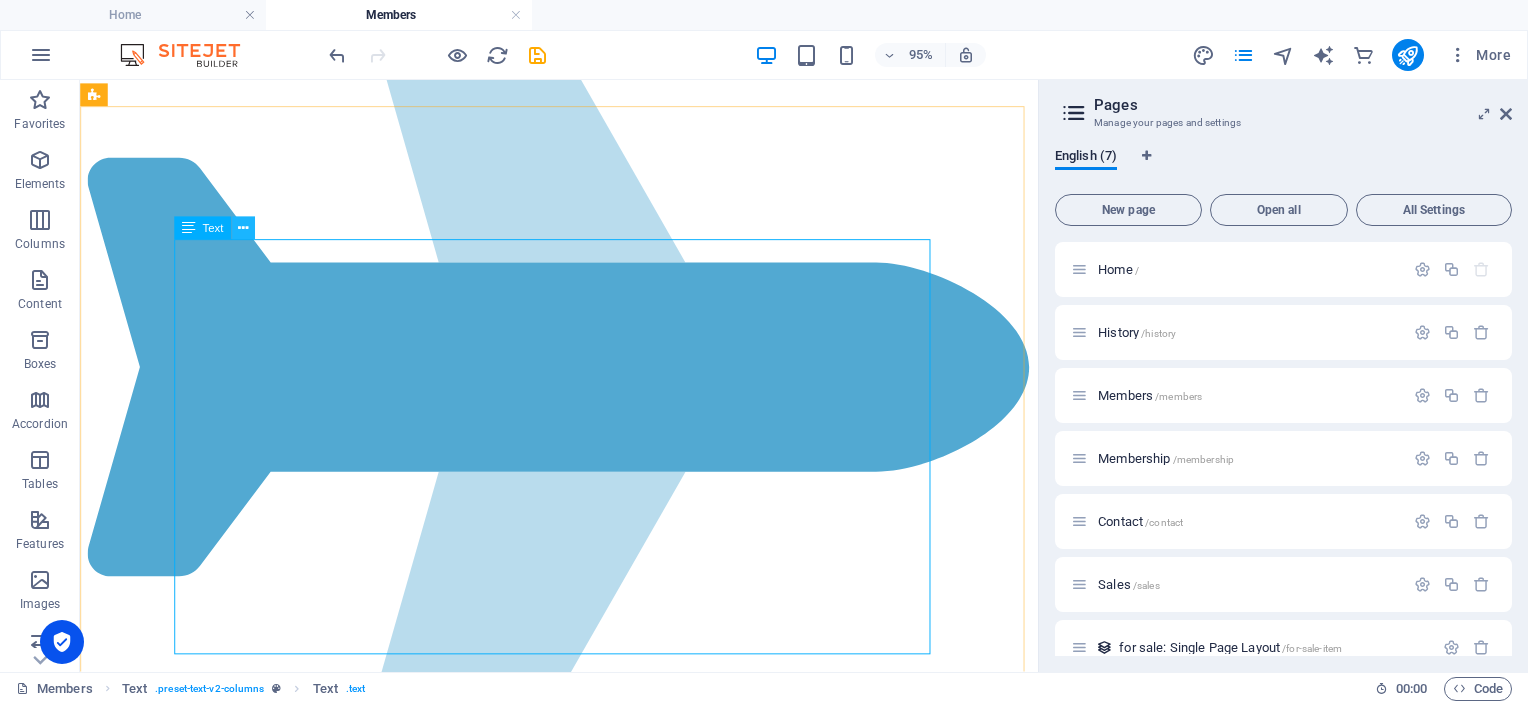 click at bounding box center (243, 228) 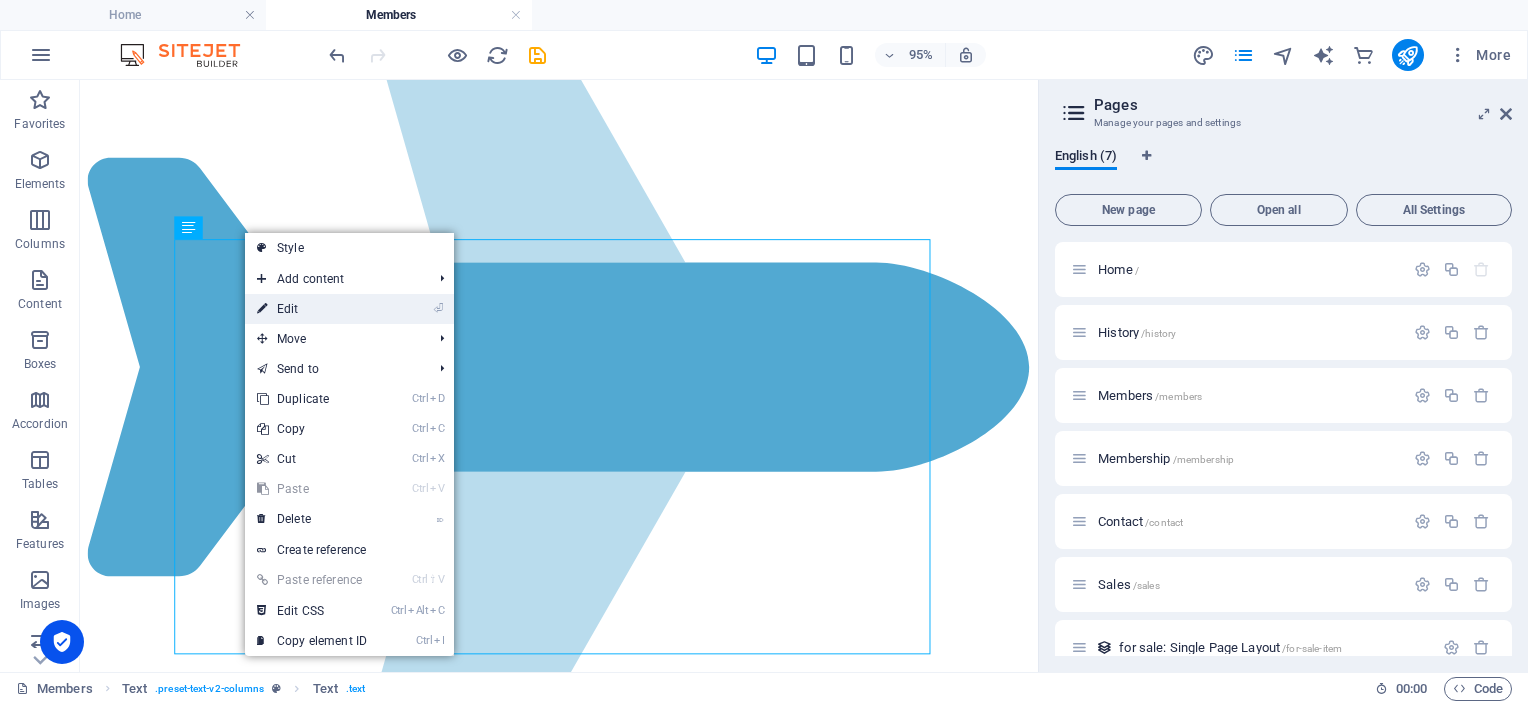 click on "⏎  Edit" at bounding box center (312, 309) 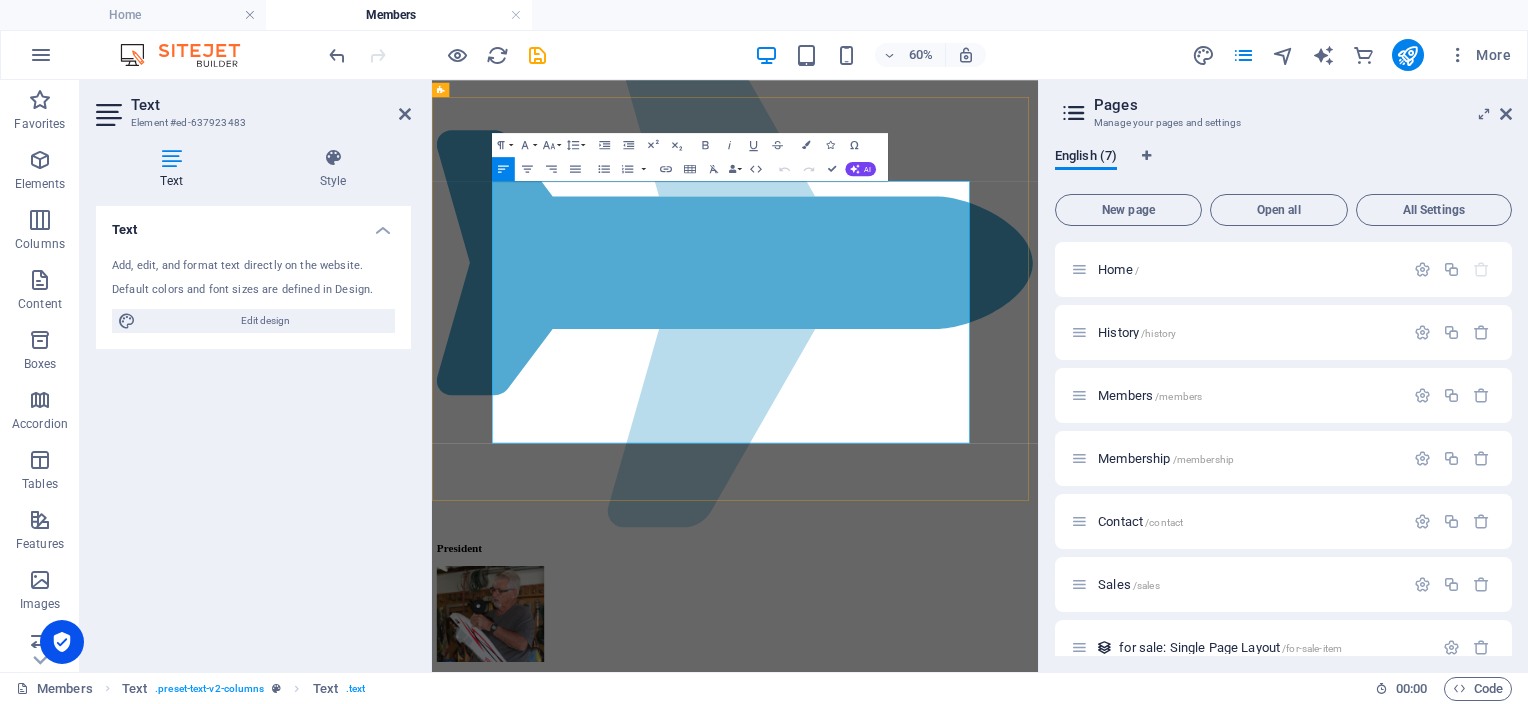 click on "[PERSON_NAME]" at bounding box center (957, 5956) 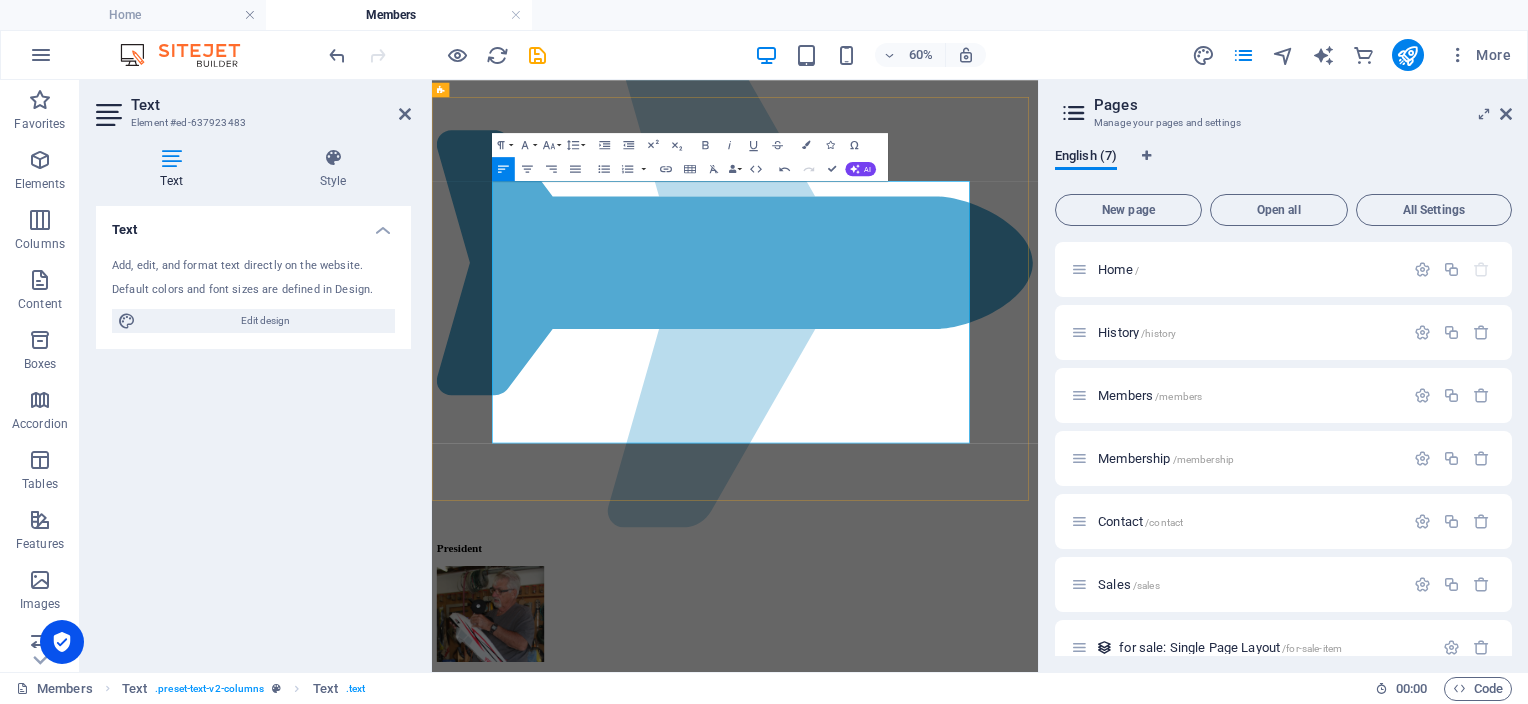 click on "[PERSON_NAME]" at bounding box center [957, 5913] 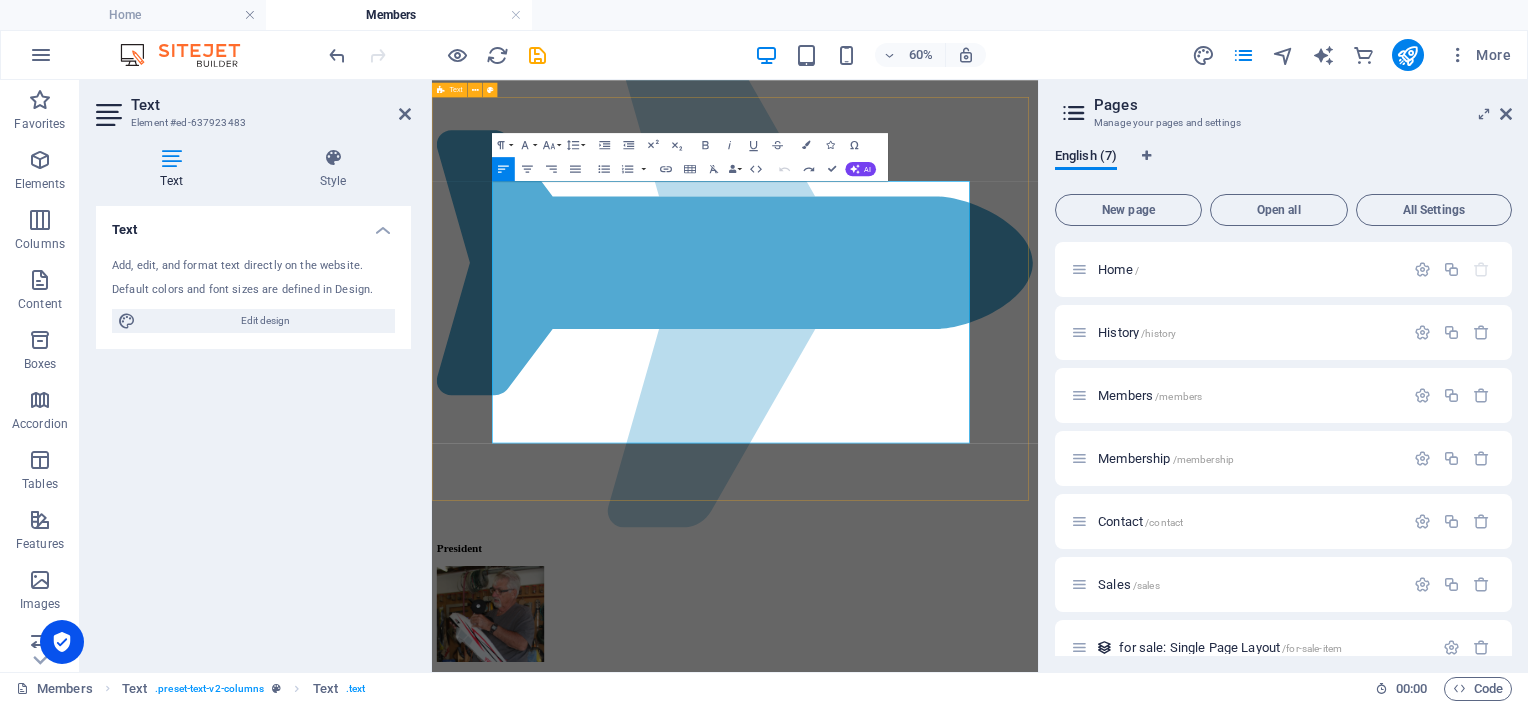 click on "Club Members [PERSON_NAME] [PERSON_NAME] [PERSON_NAME] [PERSON_NAME] [PERSON_NAME] [PERSON_NAME] [PERSON_NAME] [PERSON_NAME] [PERSON_NAME] [PERSON_NAME] [PERSON_NAME] [PERSON_NAME] [PERSON_NAME] [PERSON_NAME]   [PERSON_NAME] [PERSON_NAME] [PERSON_NAME] [PERSON_NAME] [PERSON_NAME] [PERSON_NAME] [PERSON_NAME] [PERSON_NAME] [PERSON_NAME] [PERSON_NAME] [PERSON_NAME] [PERSON_NAME] [PERSON_NAME] [PERSON_NAME] [PERSON_NAME] [PERSON_NAME] [PERSON_NAME] [PERSON_NAME] [PERSON_NAME] [PERSON_NAME] [PERSON_NAME] [PERSON_NAME] [PERSON_NAME] [PERSON_NAME] [PERSON_NAME] [PERSON_NAME] [PERSON_NAME] [PERSON_NAME] [PERSON_NAME]" at bounding box center [937, 5589] 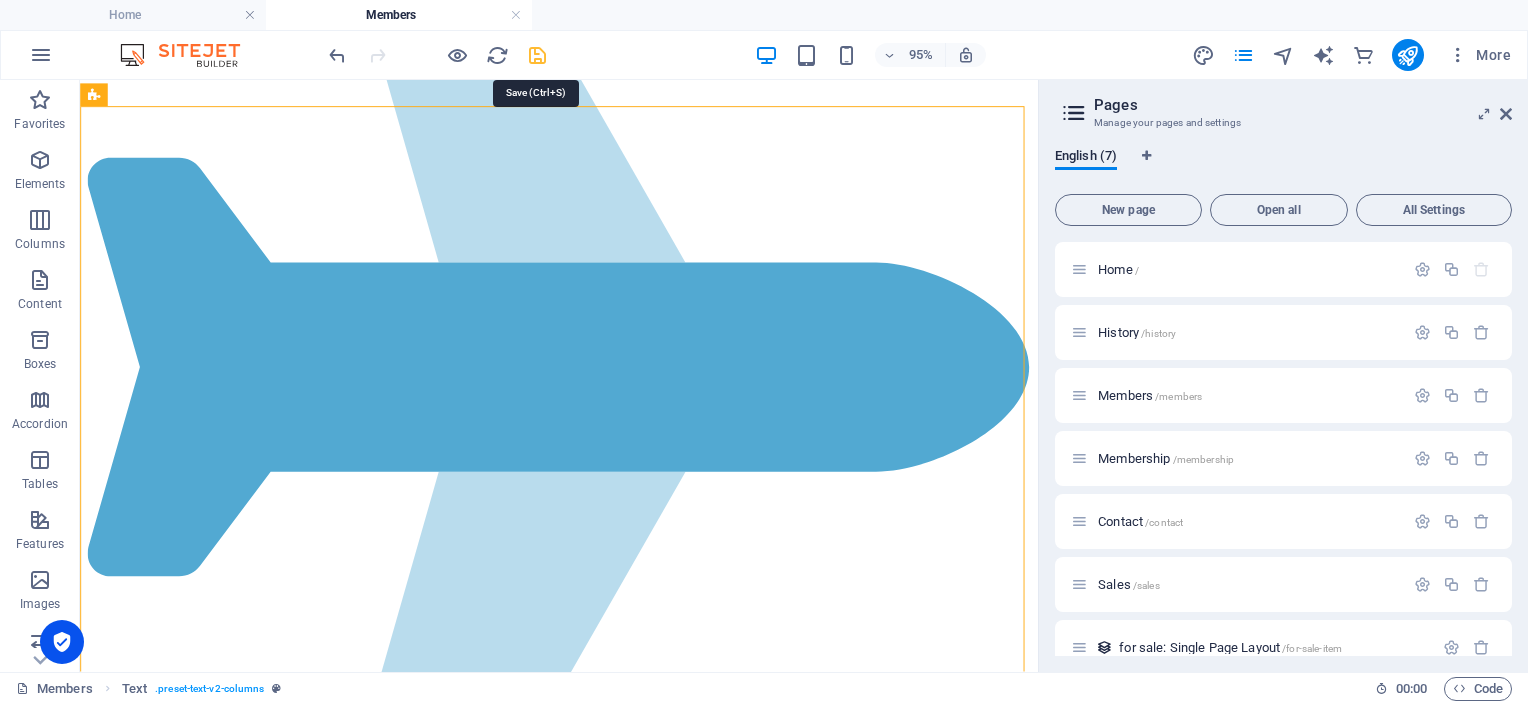 click at bounding box center (537, 55) 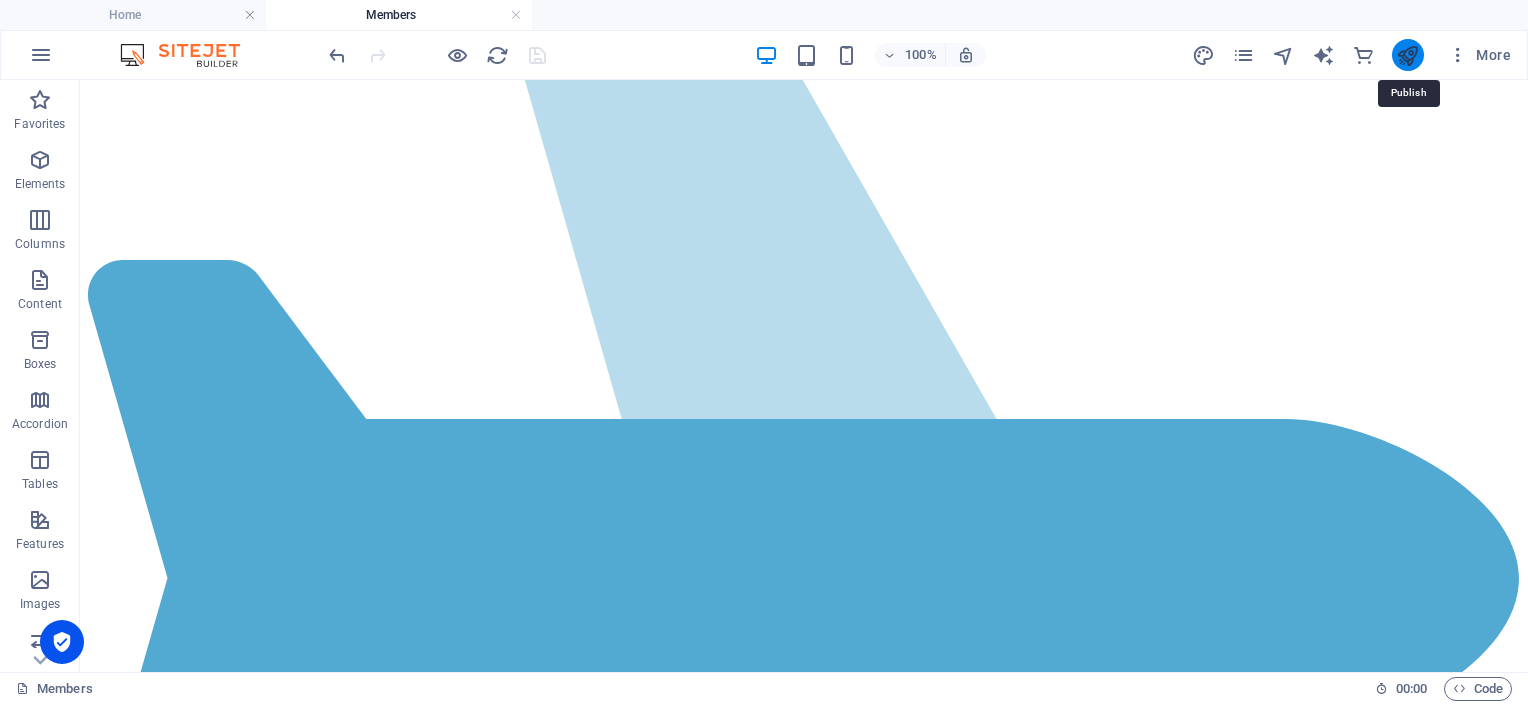 click at bounding box center [1407, 55] 